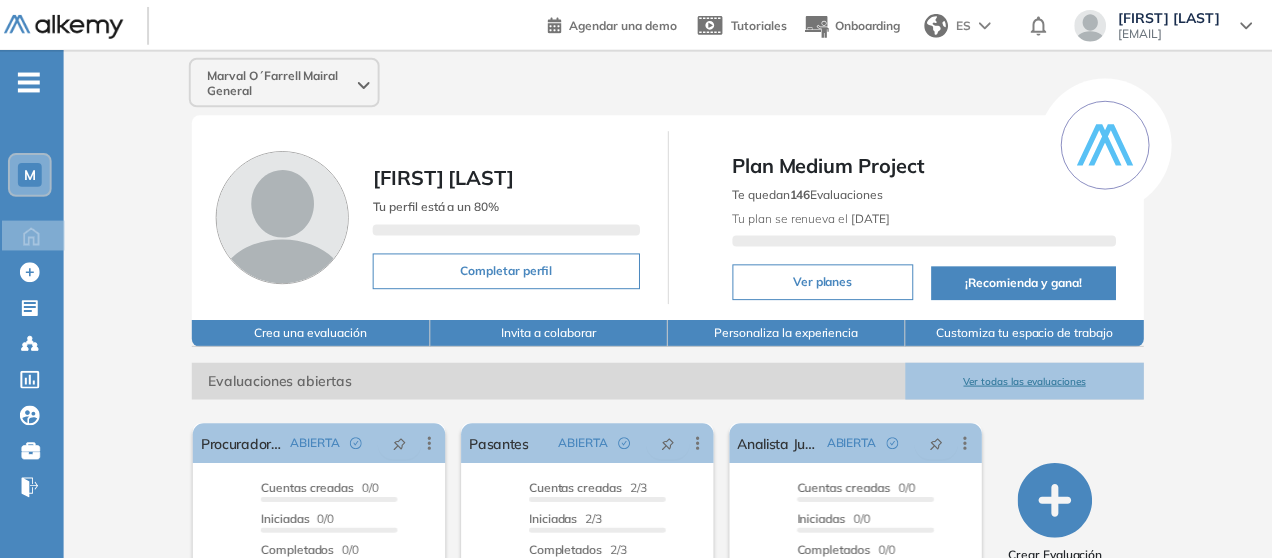 scroll, scrollTop: 0, scrollLeft: 0, axis: both 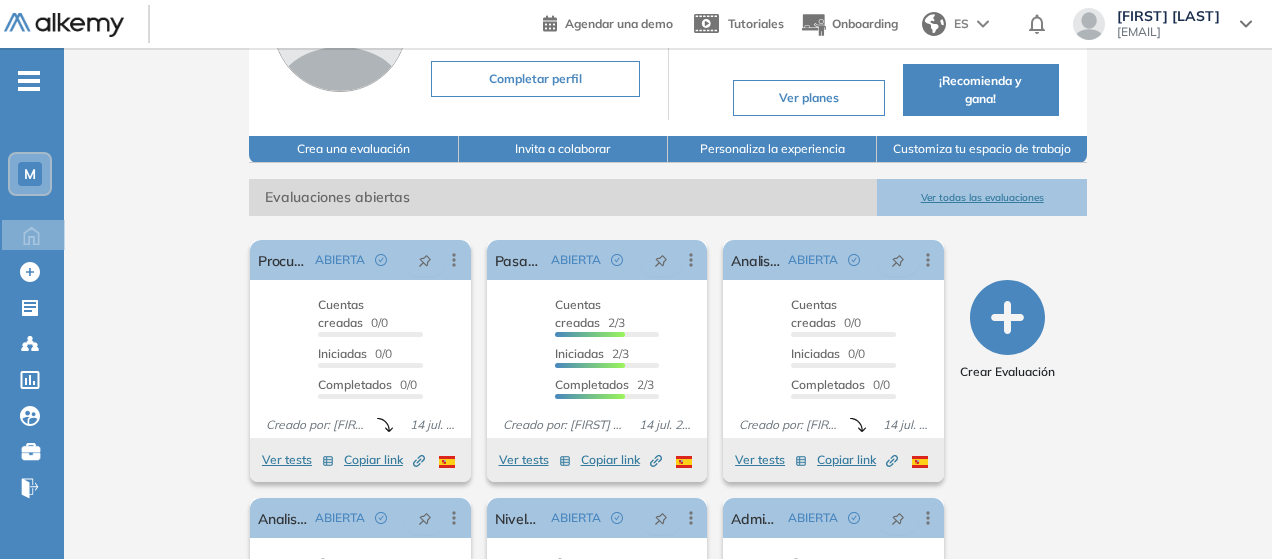 click on "Ver todas las evaluaciones" at bounding box center (981, 197) 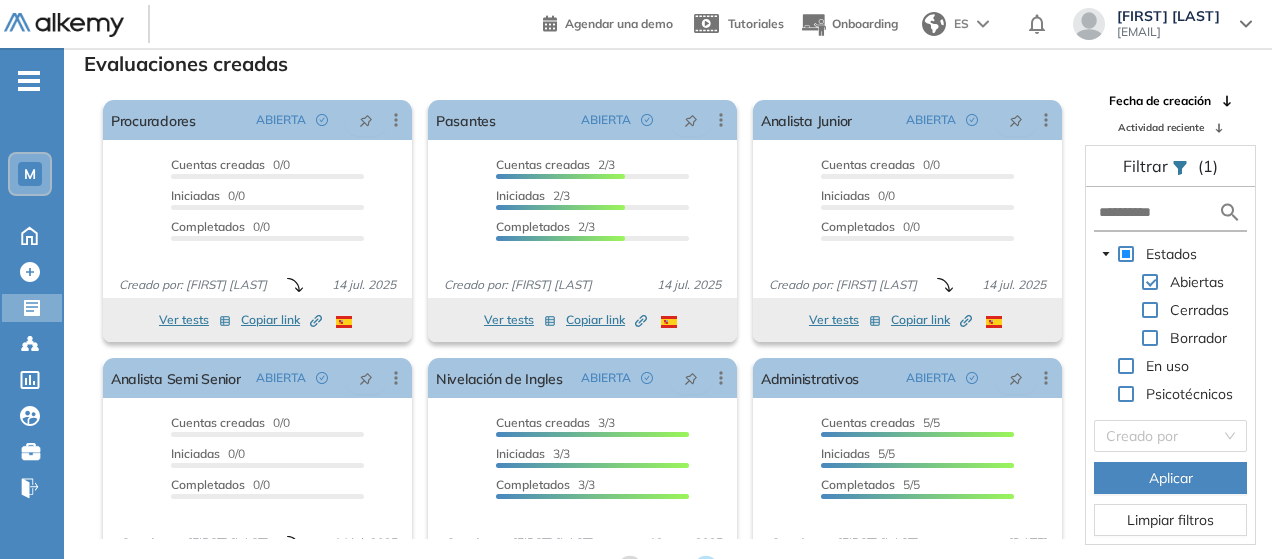 click on "Actividad reciente" at bounding box center [1161, 127] 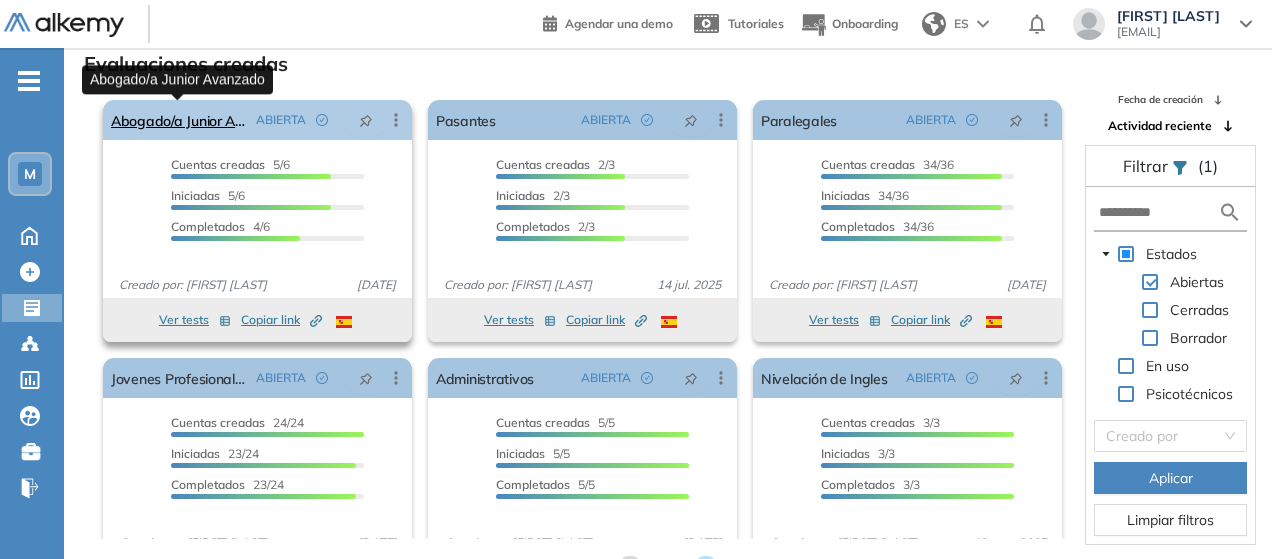 click on "Abogado/a Junior Avanzado" at bounding box center (179, 120) 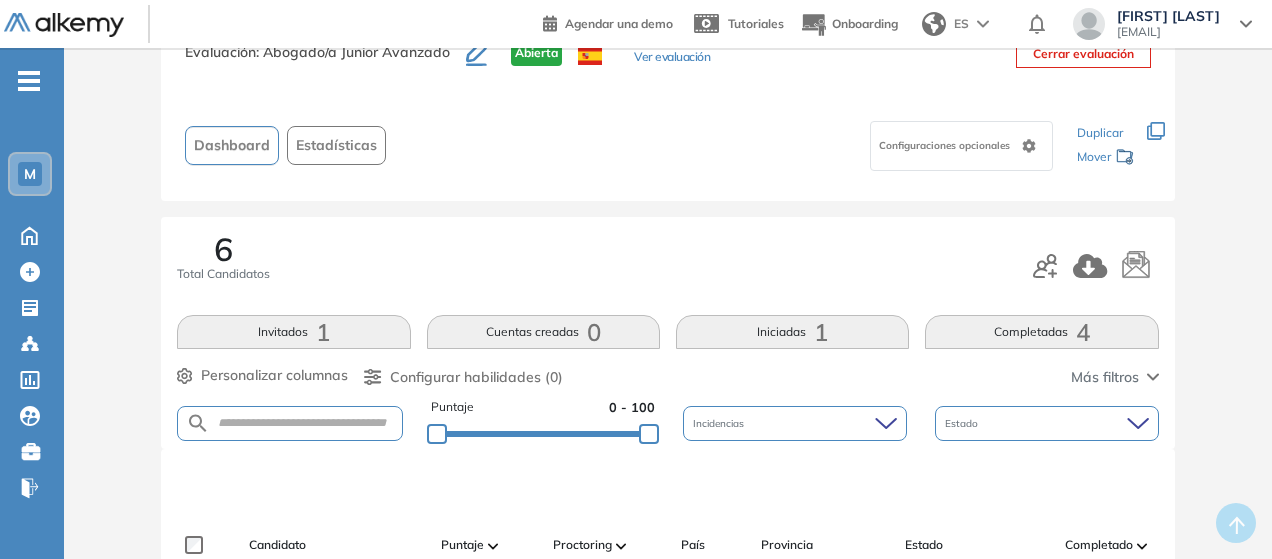 scroll, scrollTop: 100, scrollLeft: 0, axis: vertical 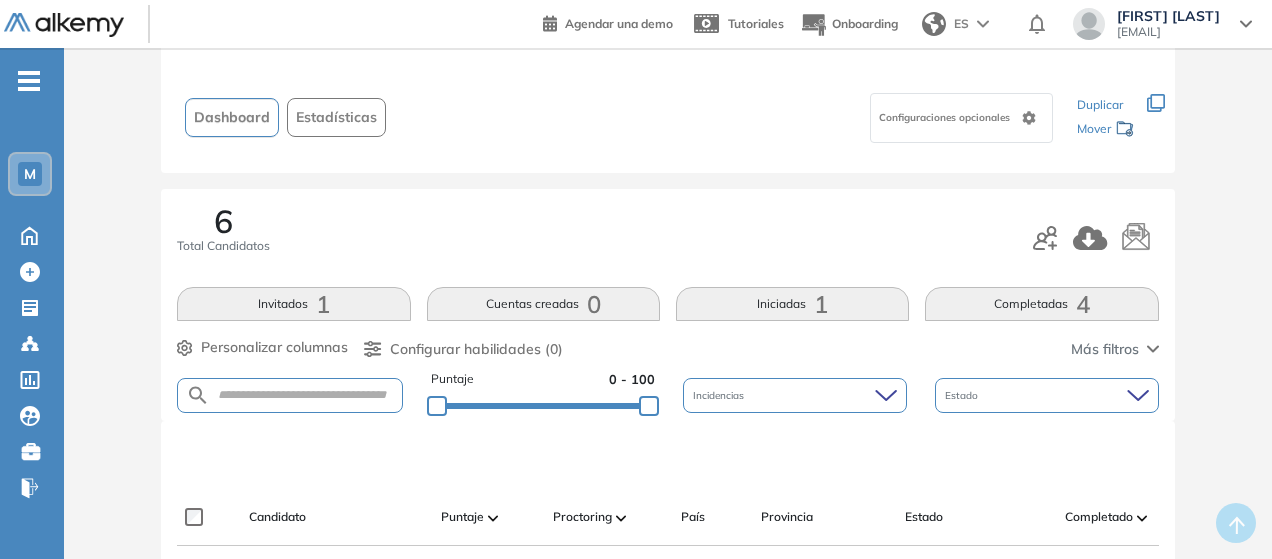 click on "Completadas 4" at bounding box center (1041, 304) 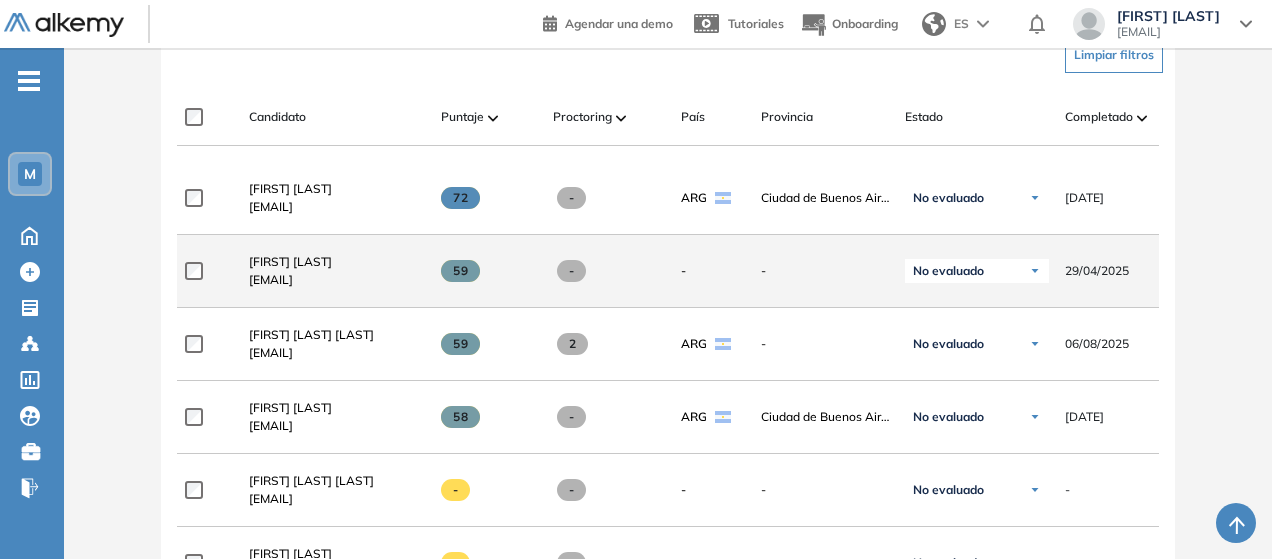 scroll, scrollTop: 600, scrollLeft: 0, axis: vertical 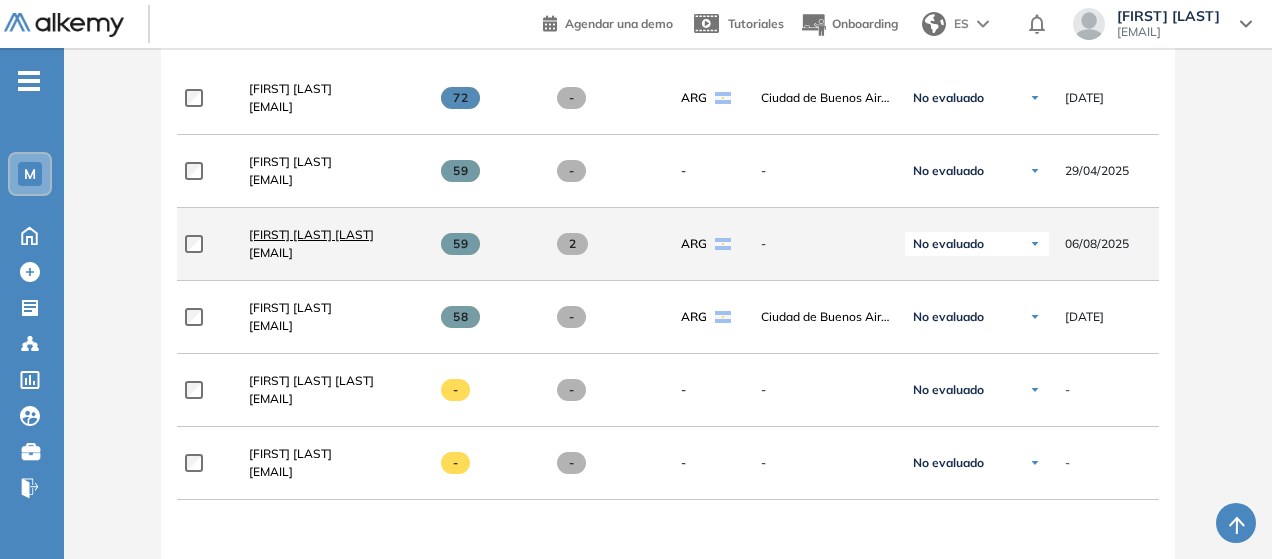 click on "María Trinidad Lorente" at bounding box center [311, 234] 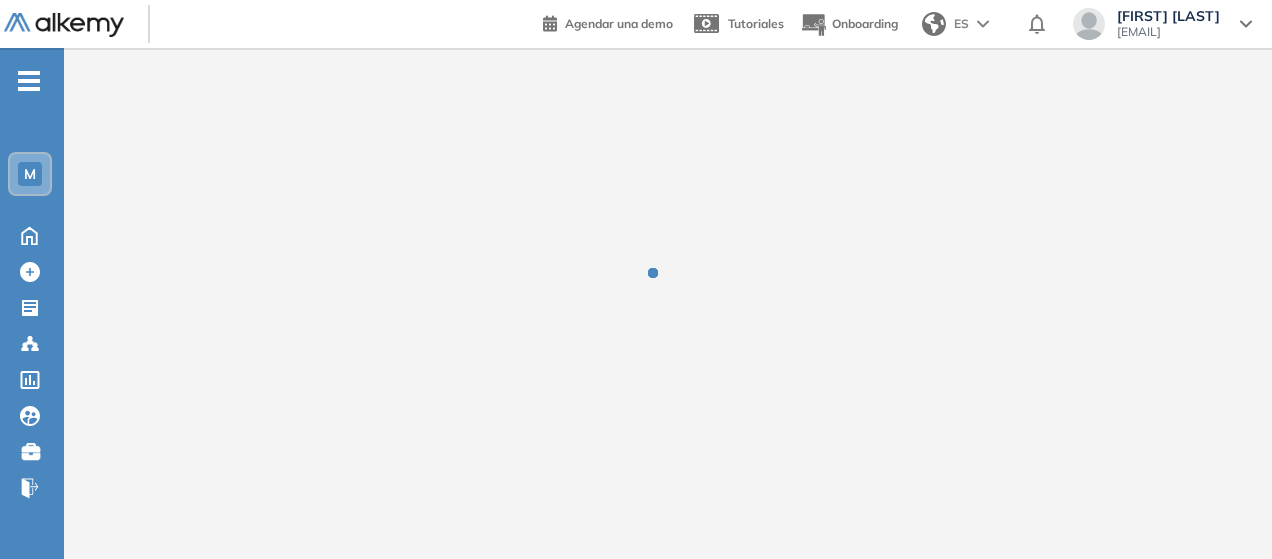 scroll, scrollTop: 0, scrollLeft: 0, axis: both 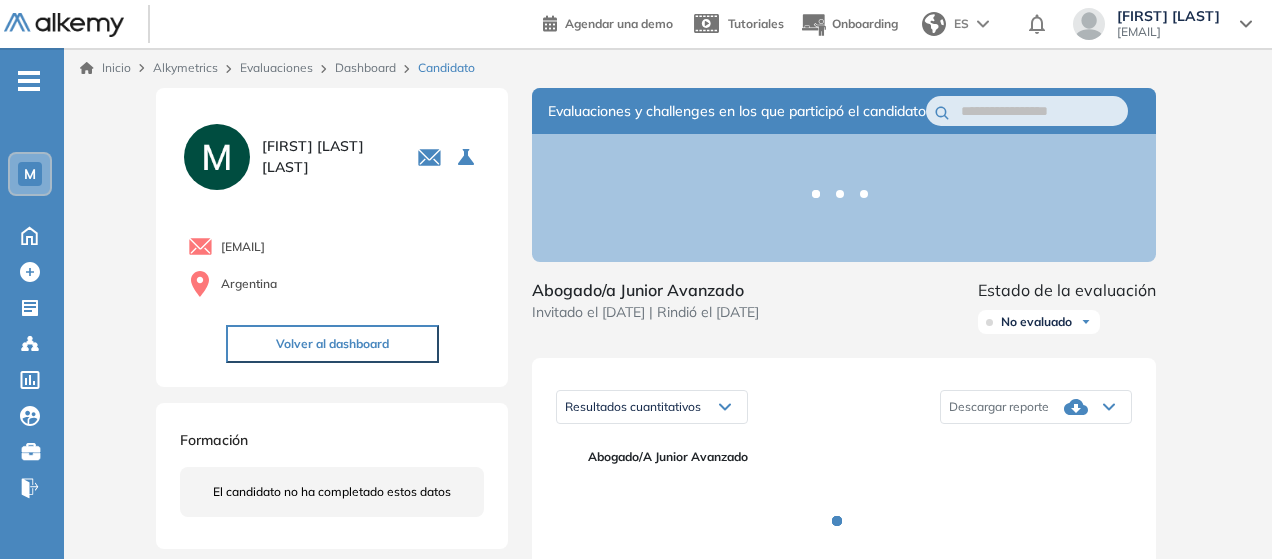 click 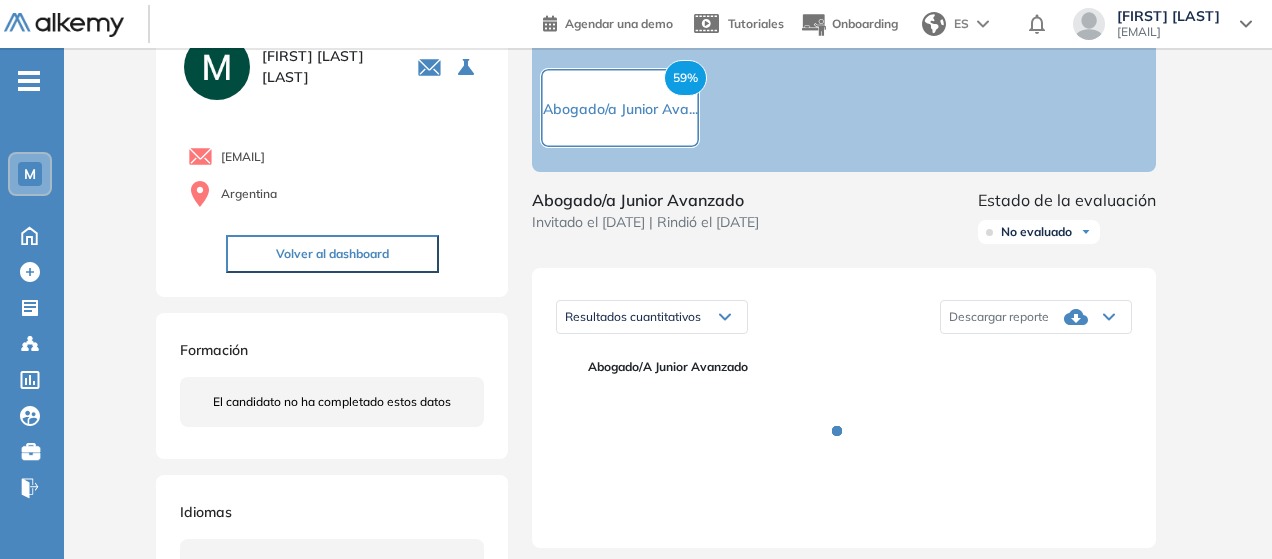 scroll, scrollTop: 300, scrollLeft: 0, axis: vertical 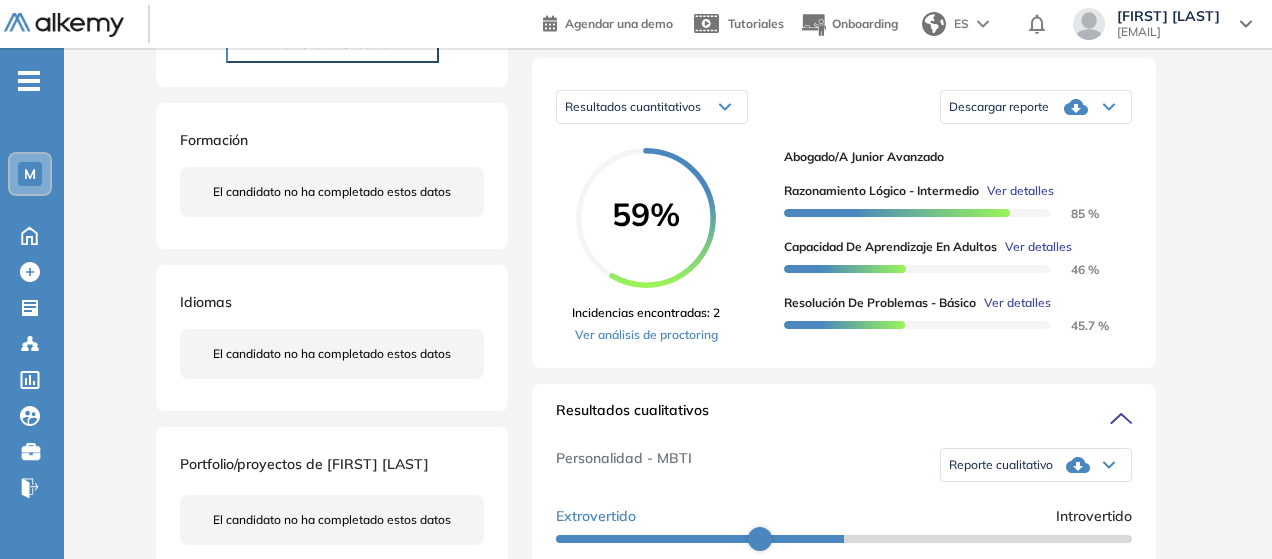 click 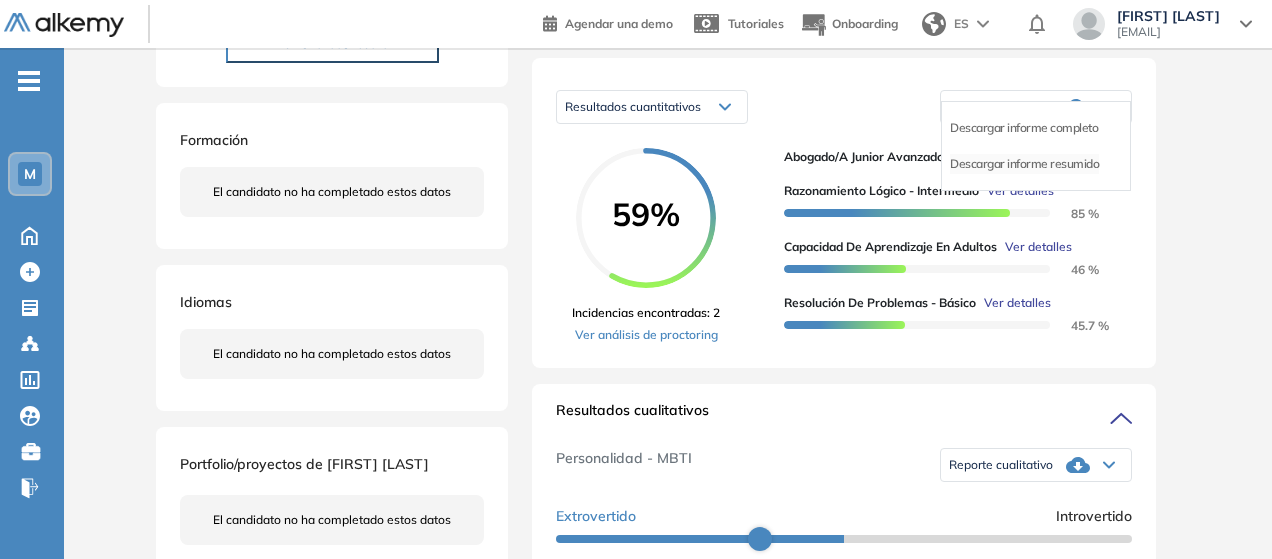 click on "Descargar informe resumido" at bounding box center (1024, 164) 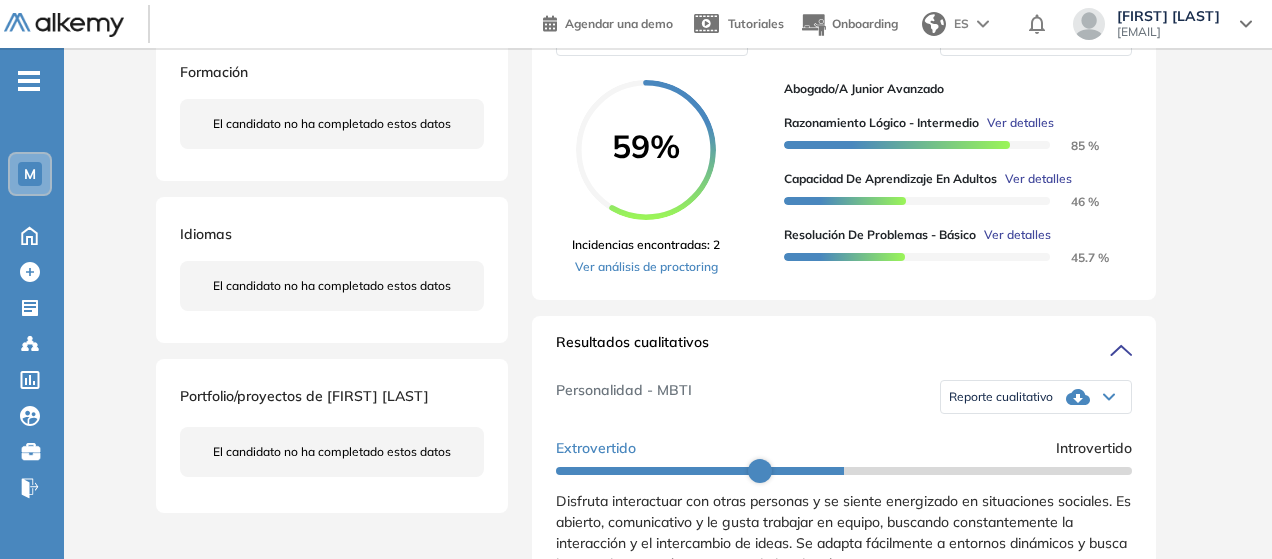 scroll, scrollTop: 400, scrollLeft: 0, axis: vertical 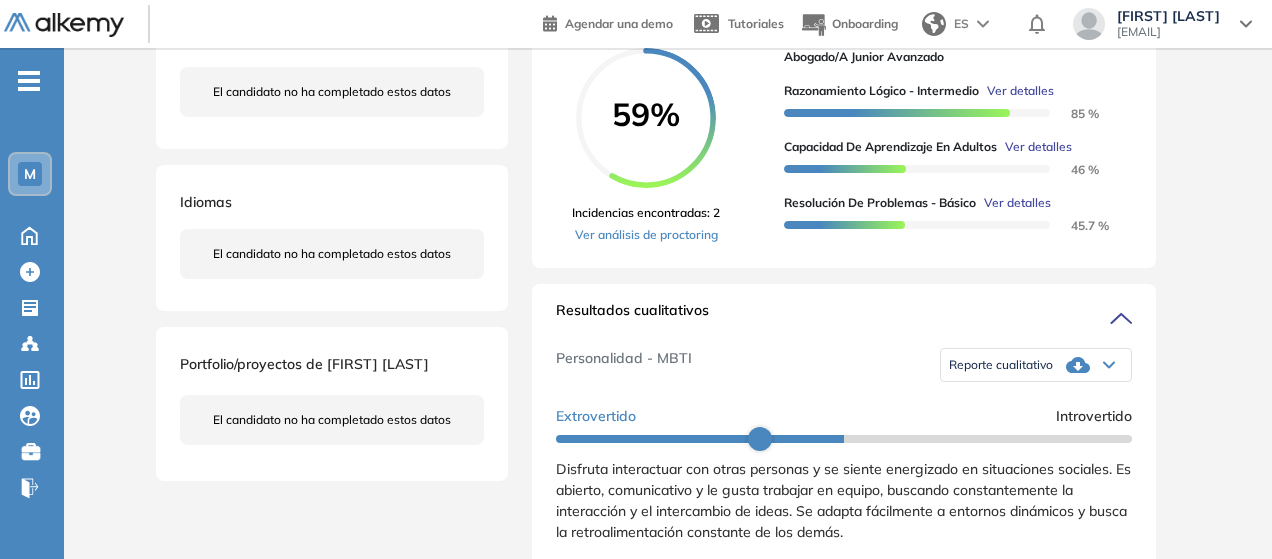 click on "Reporte cualitativo" at bounding box center [1036, 365] 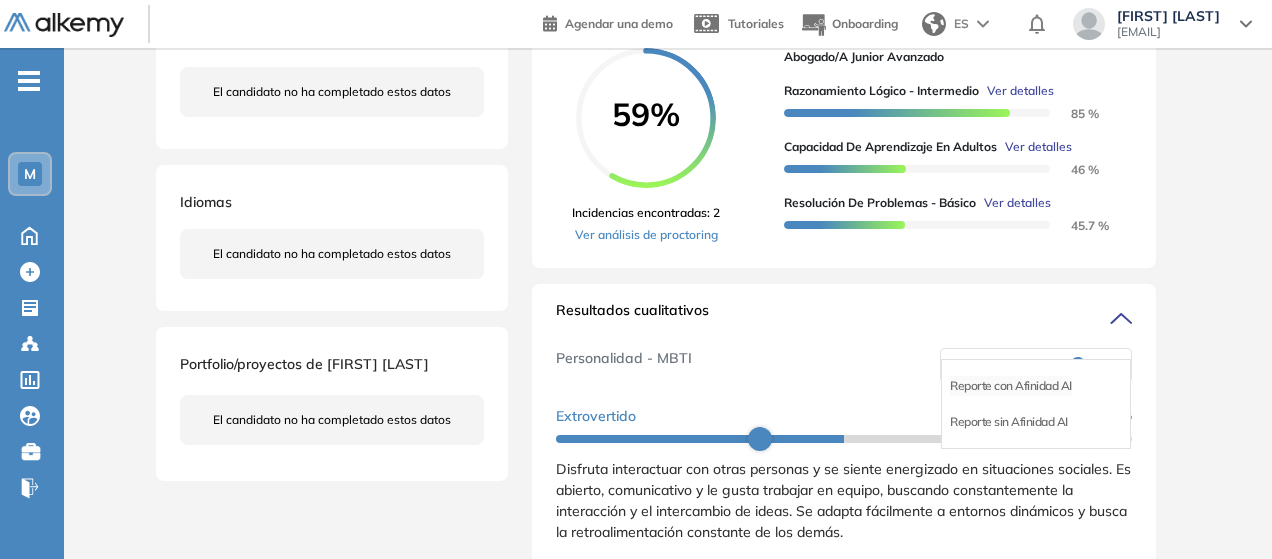 click on "Reporte con Afinidad AI" at bounding box center [1011, 386] 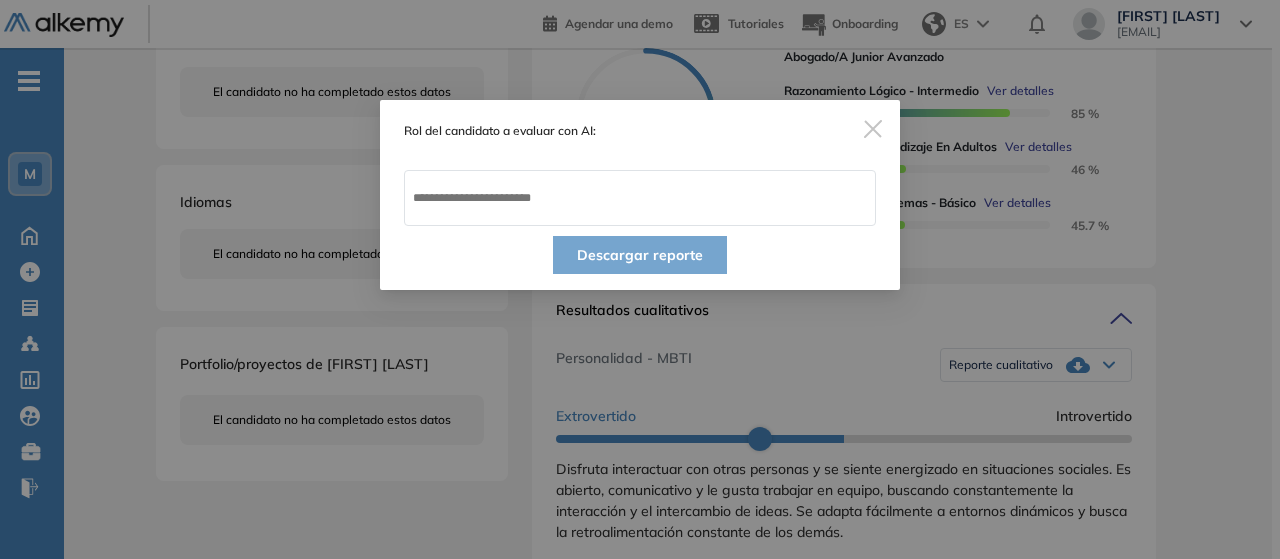 type on "**********" 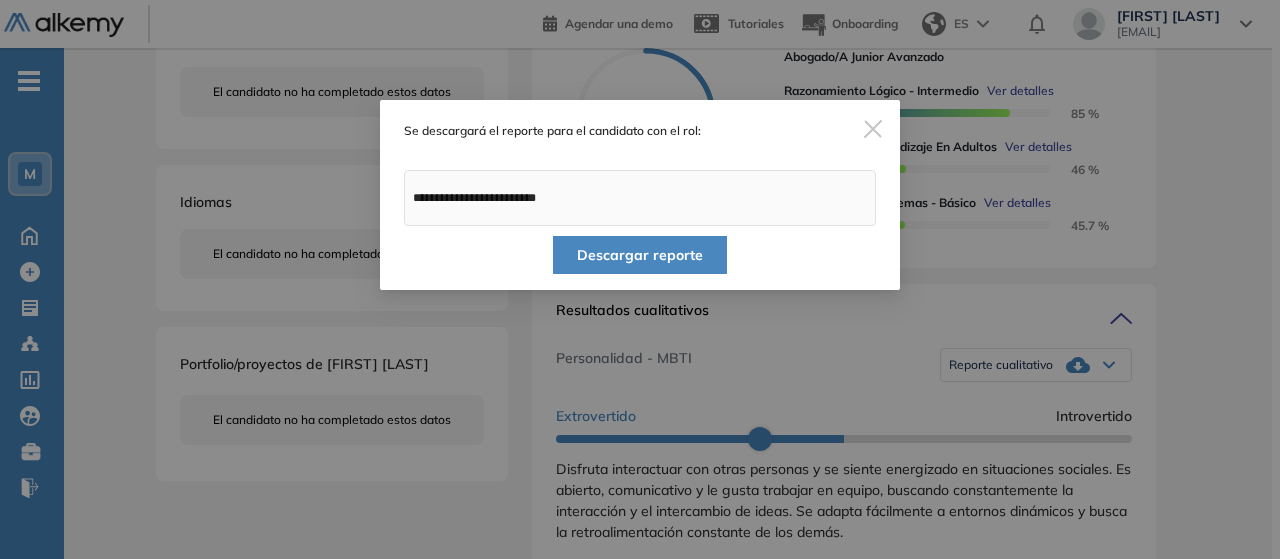 click on "Descargar reporte" at bounding box center (640, 255) 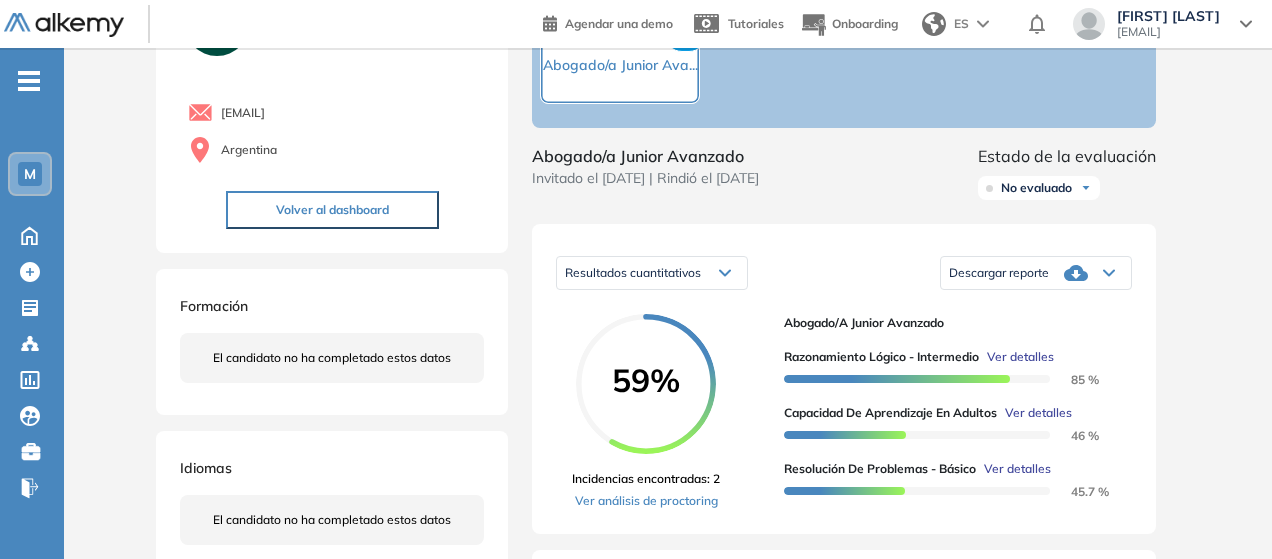 scroll, scrollTop: 0, scrollLeft: 0, axis: both 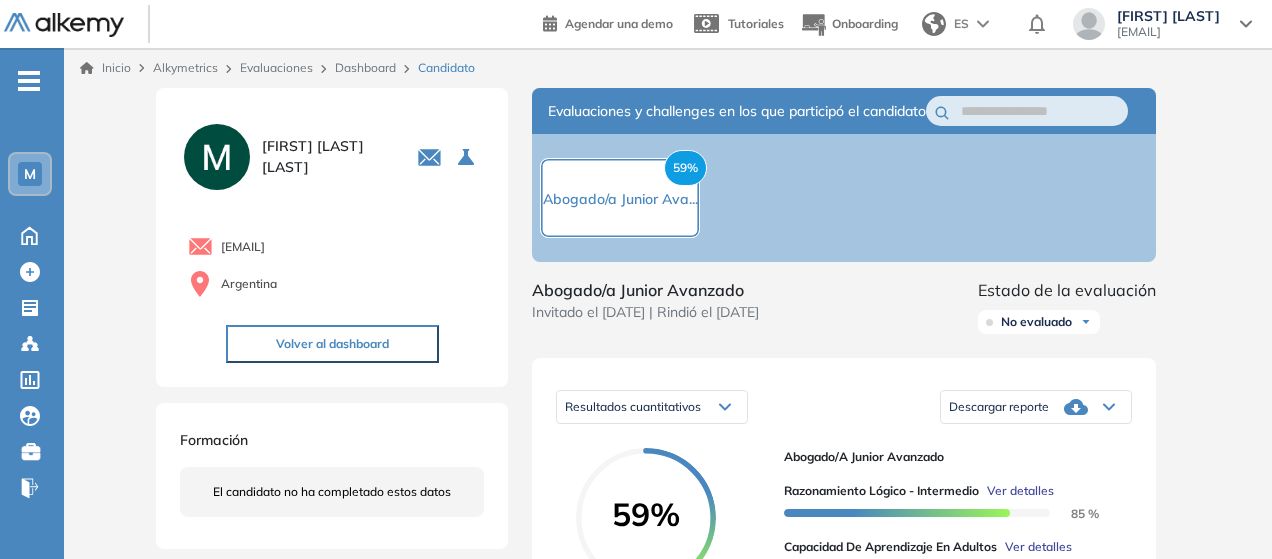 click on "Dashboard" at bounding box center (365, 67) 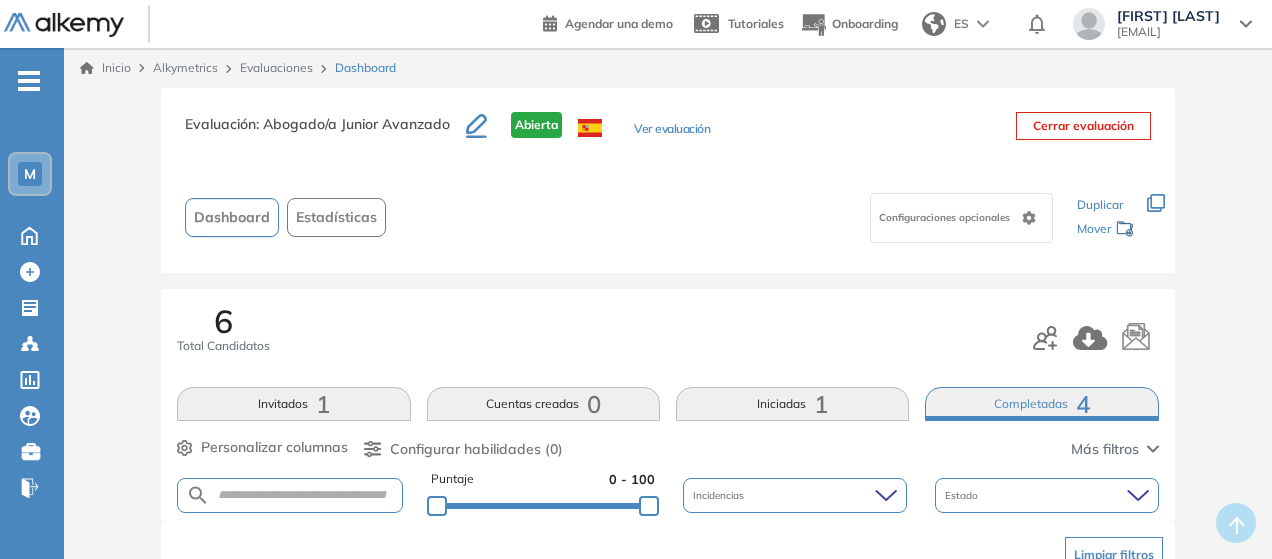 click on "Evaluaciones" at bounding box center (276, 67) 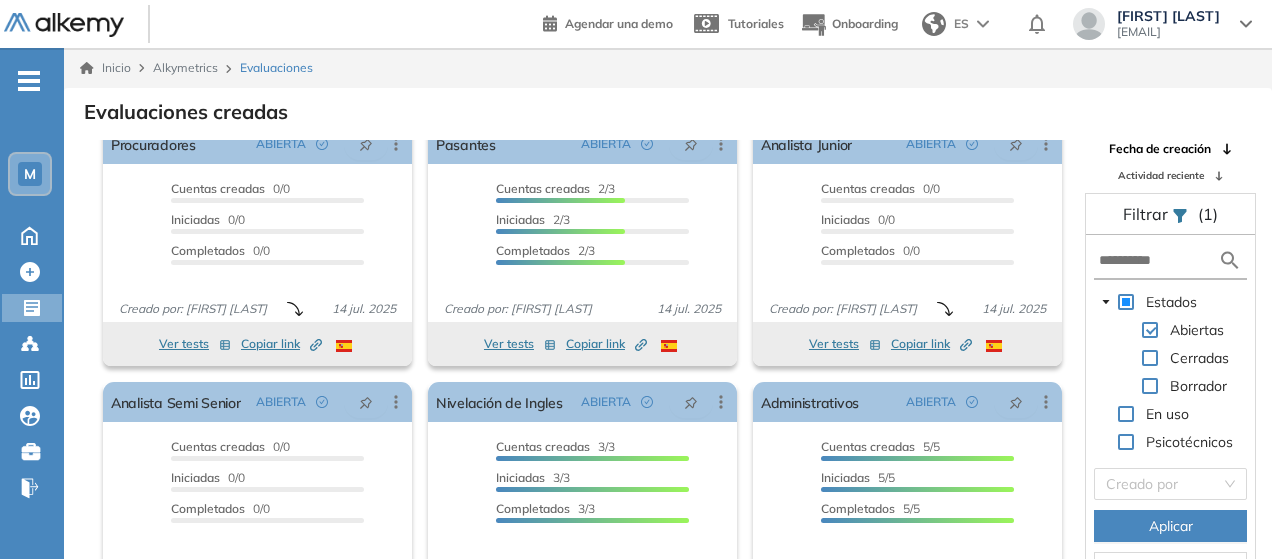 scroll, scrollTop: 0, scrollLeft: 0, axis: both 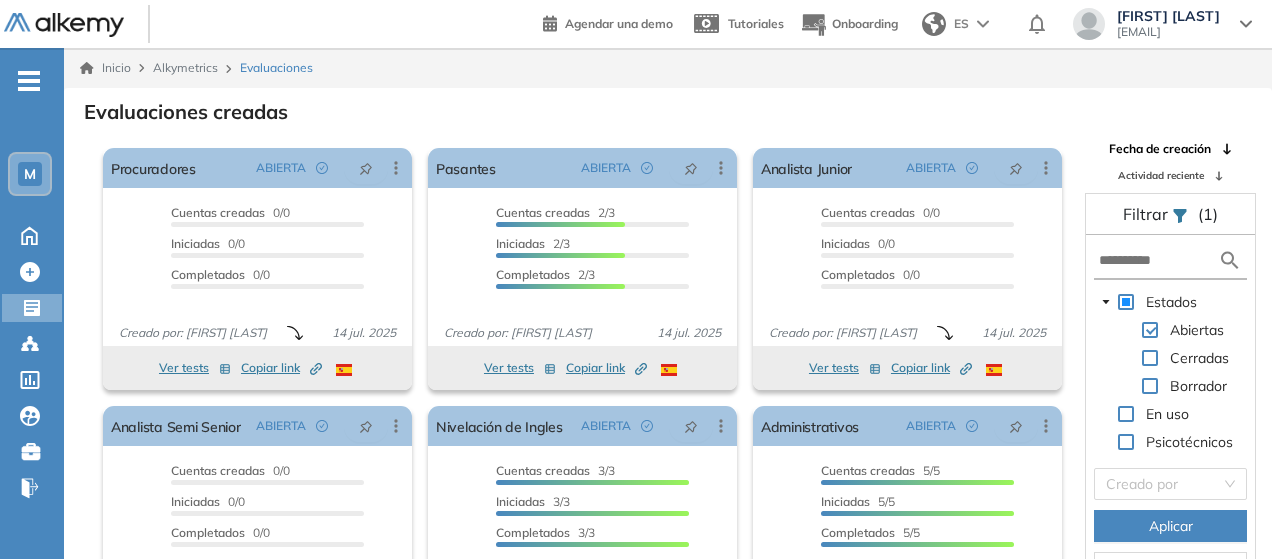 click on "Actividad reciente" at bounding box center (1161, 175) 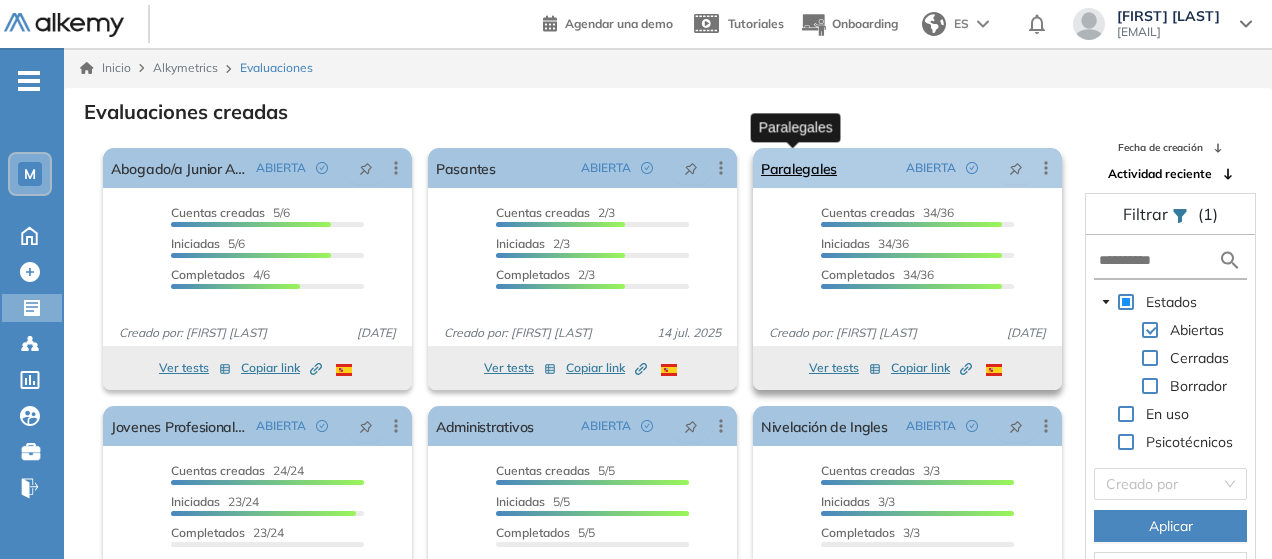 click on "Paralegales" at bounding box center [799, 168] 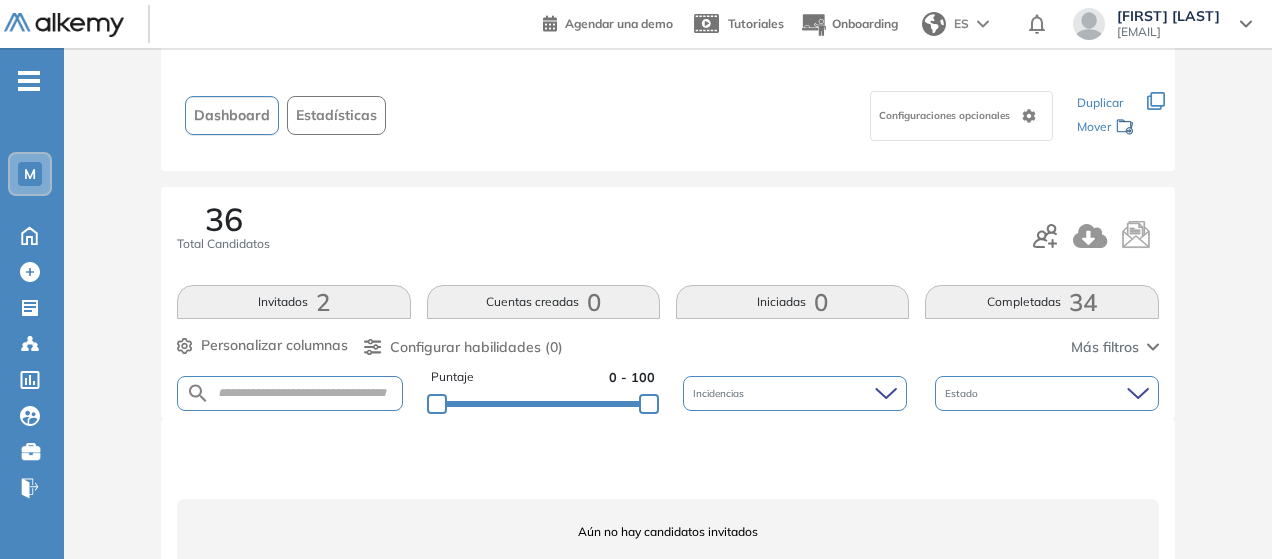 scroll, scrollTop: 180, scrollLeft: 0, axis: vertical 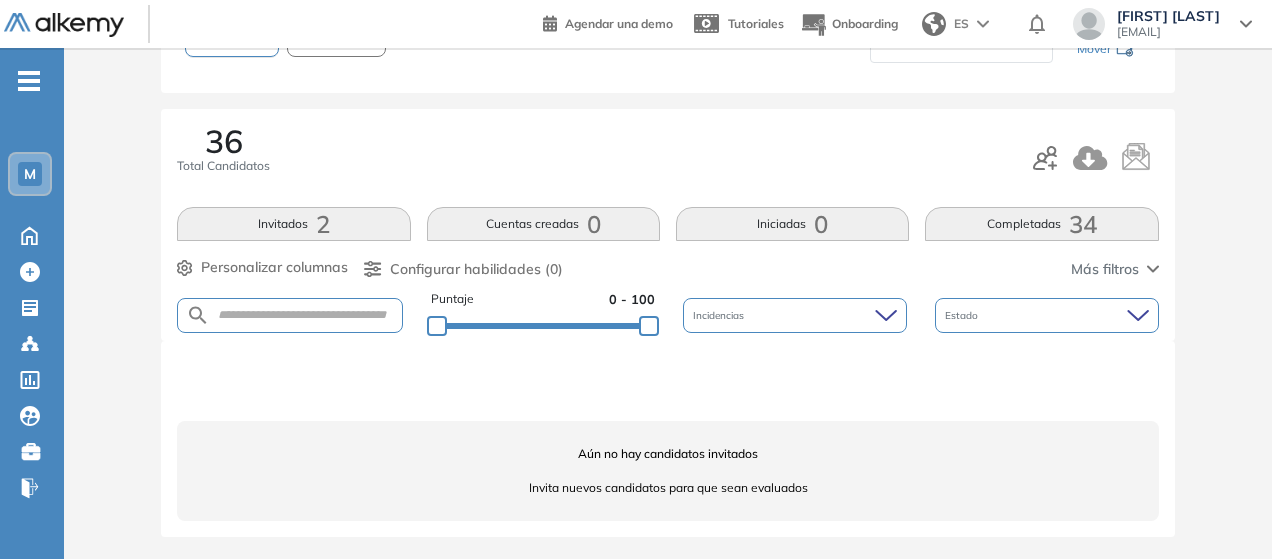 click on "Completadas 34" at bounding box center (1041, 224) 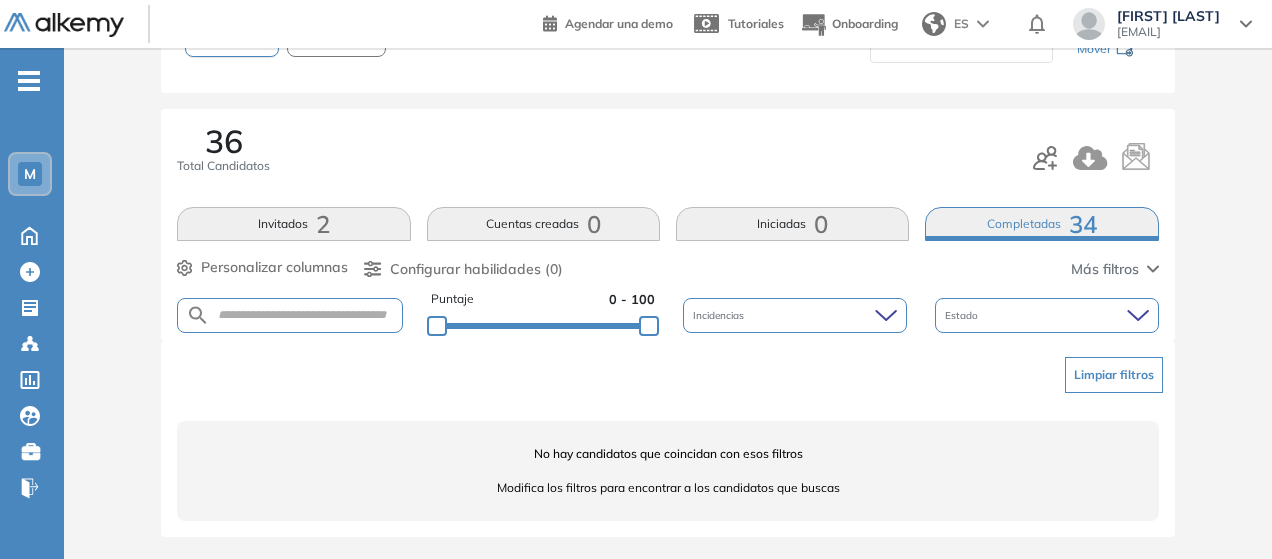 click on "Invitados 2" at bounding box center [293, 224] 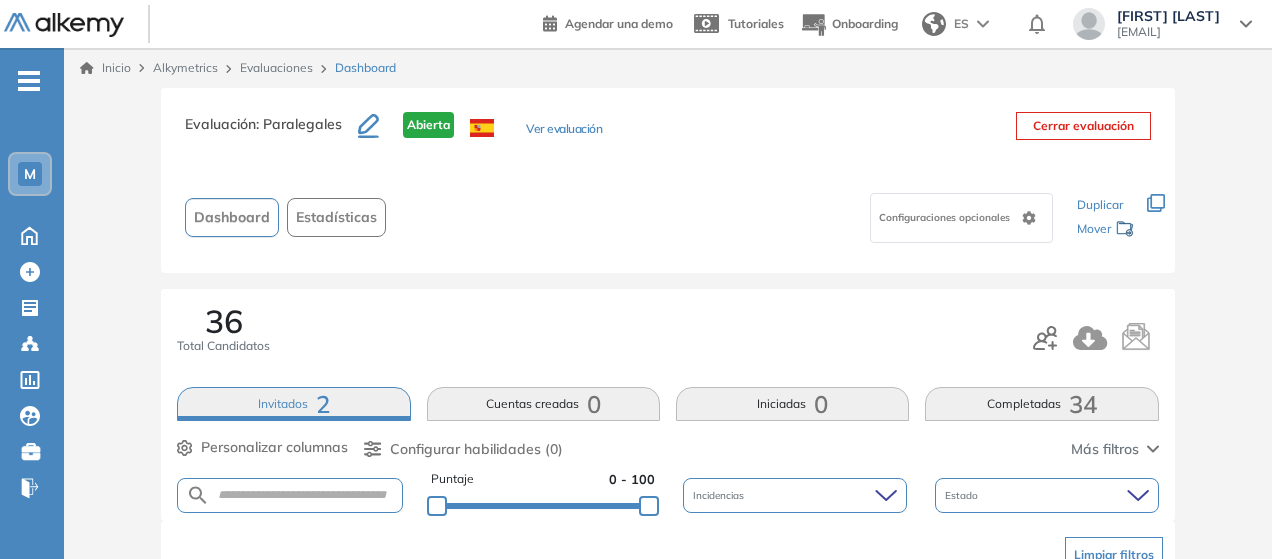 scroll, scrollTop: 180, scrollLeft: 0, axis: vertical 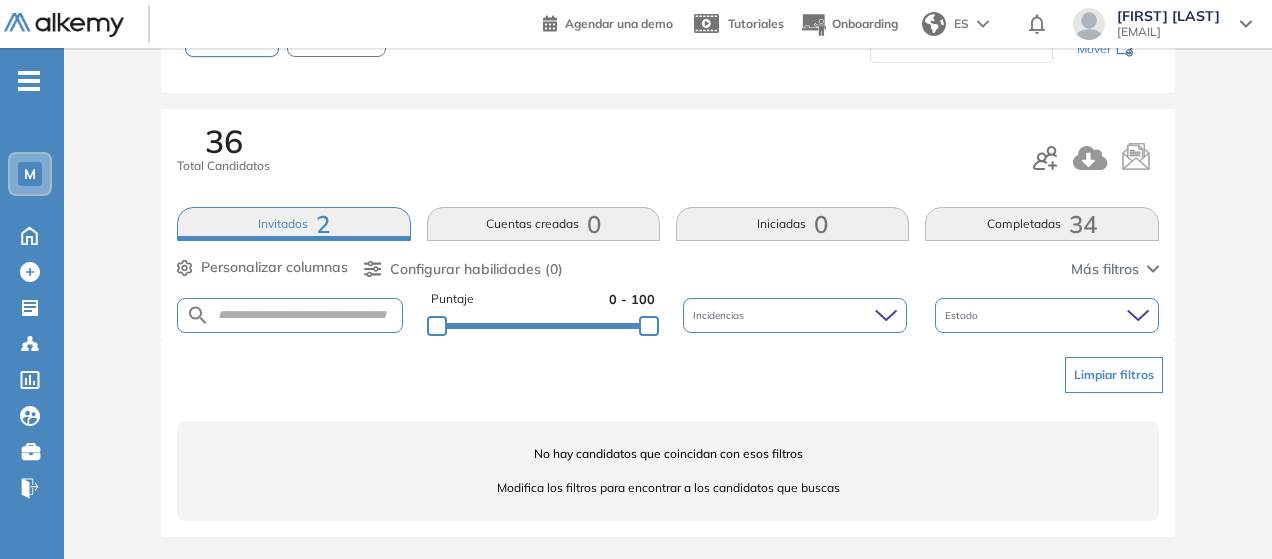 click on "Completadas 34" at bounding box center (1041, 224) 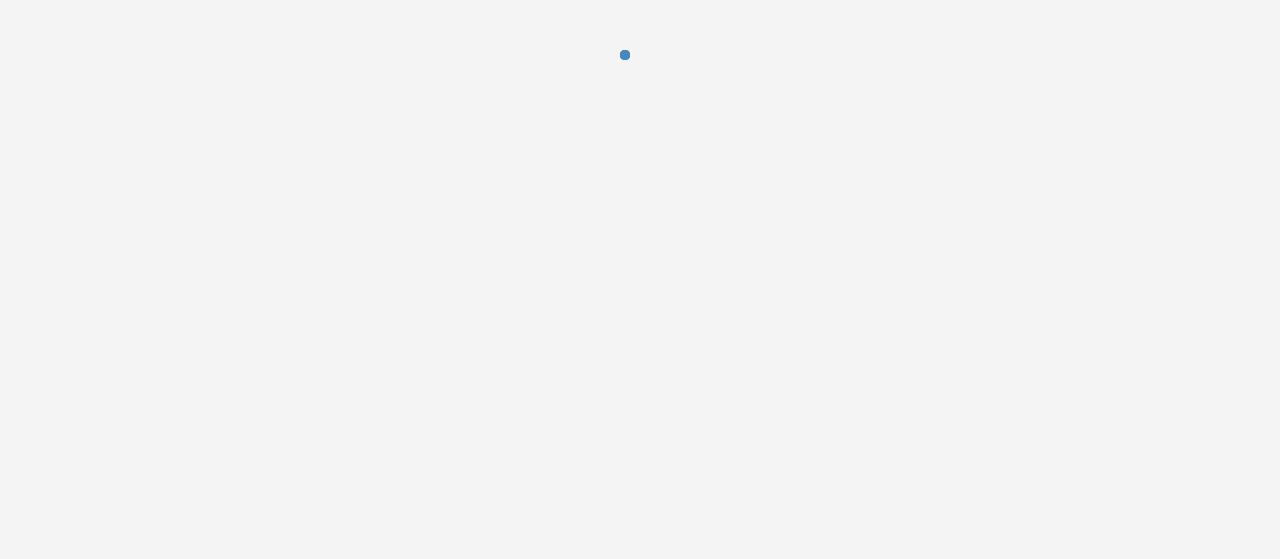 scroll, scrollTop: 0, scrollLeft: 0, axis: both 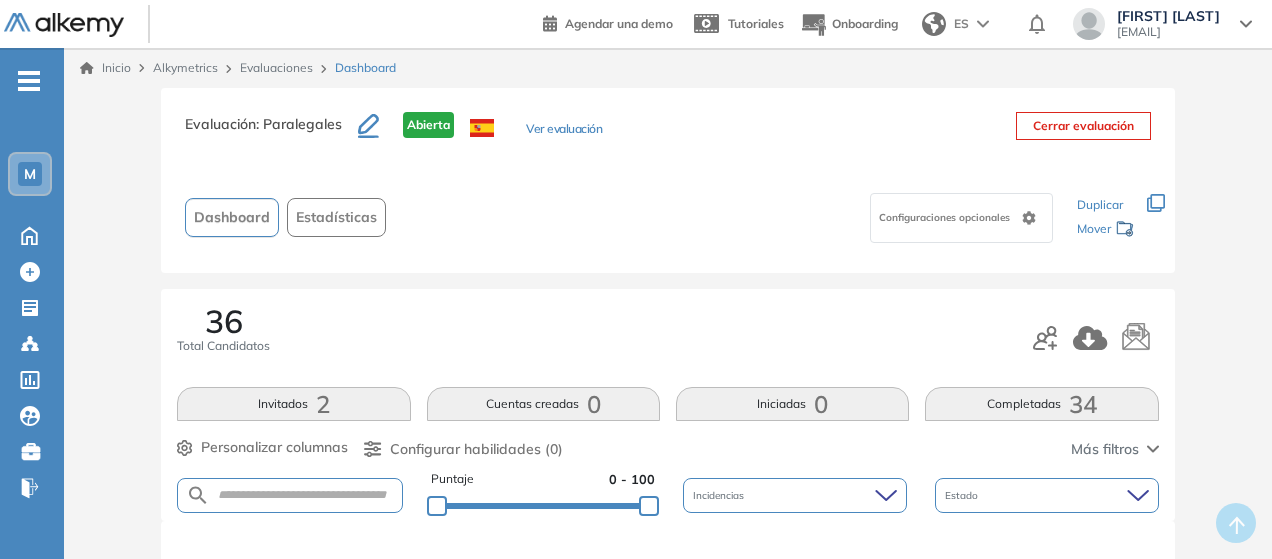 click on "Evaluaciones" at bounding box center (276, 67) 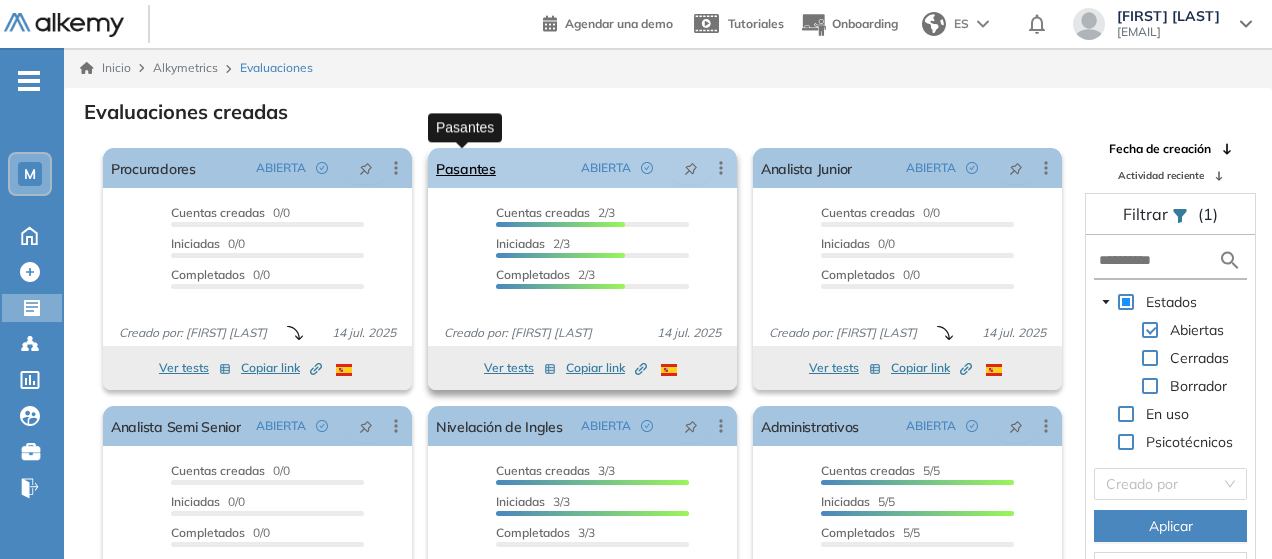 click on "Pasantes" at bounding box center [466, 168] 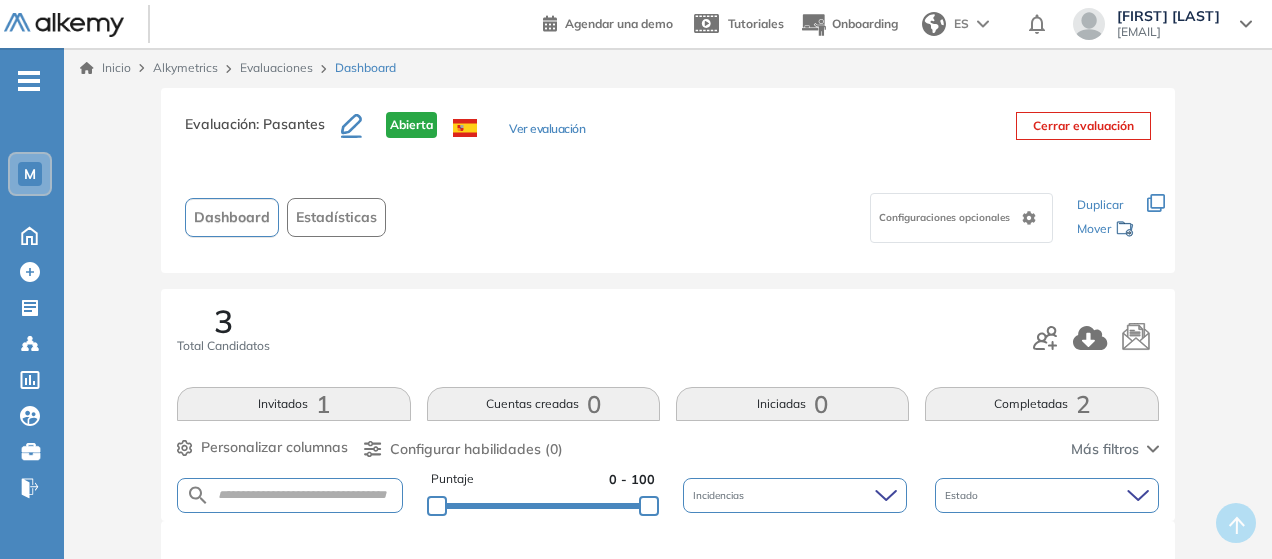 drag, startPoint x: 336, startPoint y: 405, endPoint x: 395, endPoint y: 364, distance: 71.84706 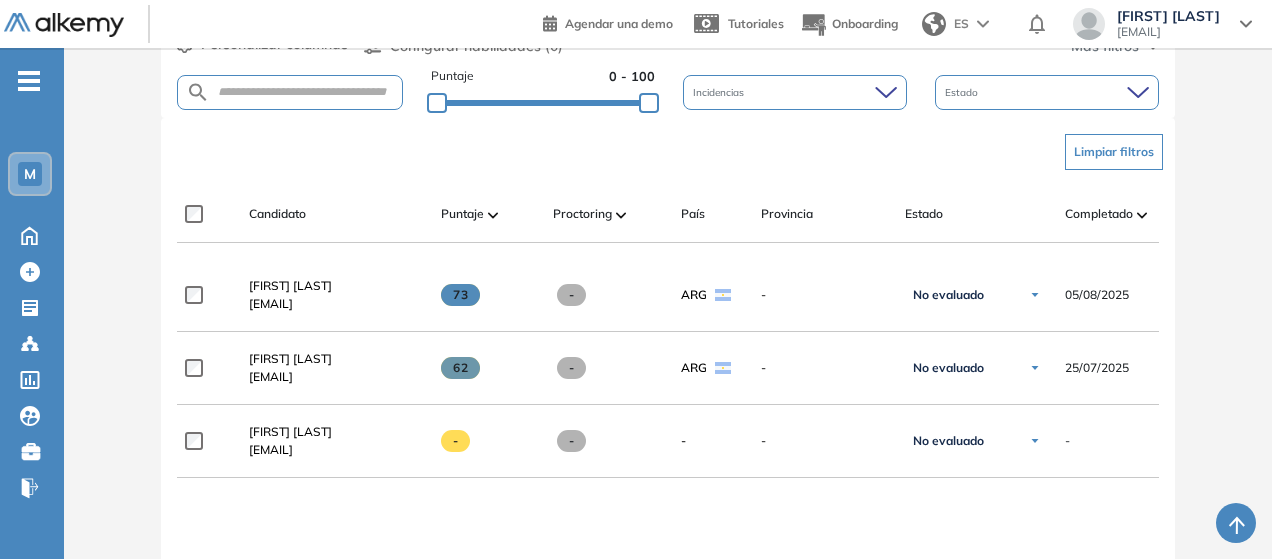 scroll, scrollTop: 500, scrollLeft: 0, axis: vertical 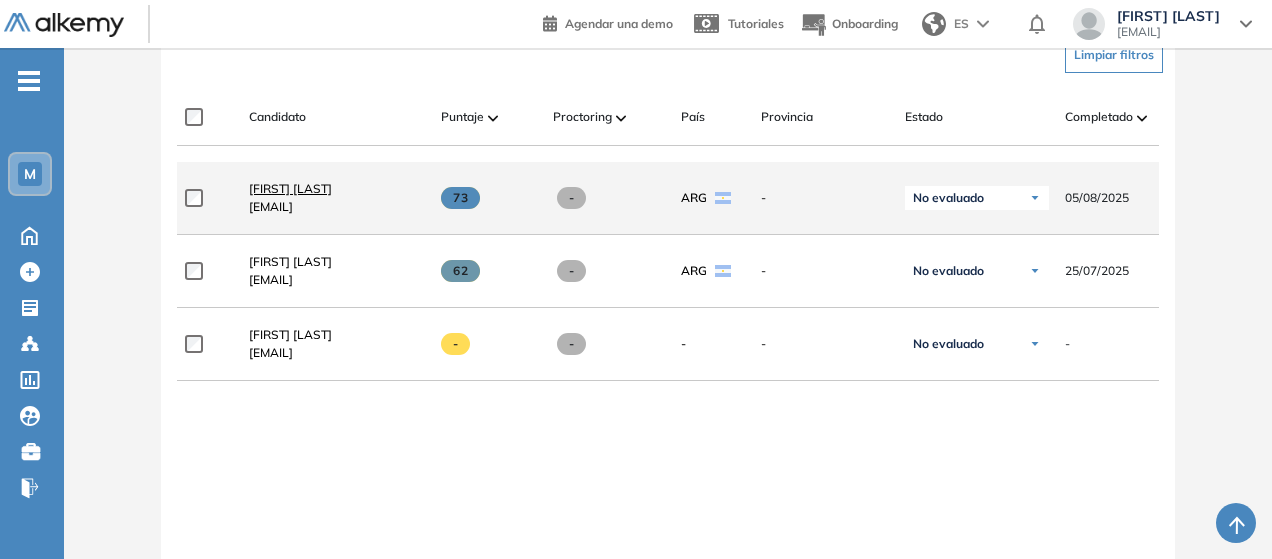 click on "[FIRST] [LAST]" at bounding box center [290, 188] 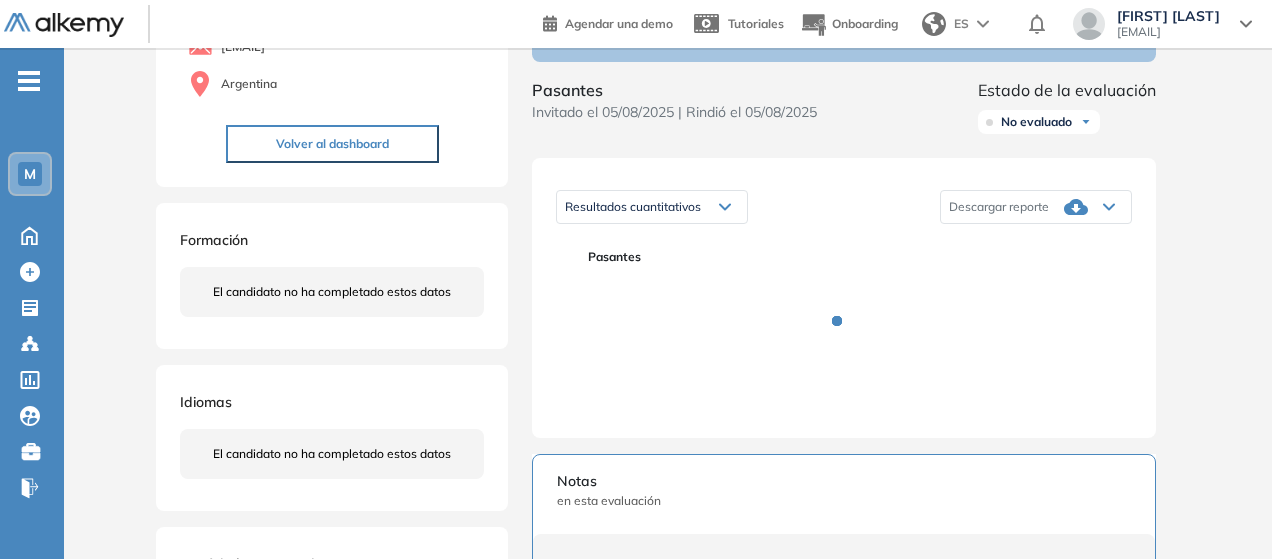 scroll, scrollTop: 300, scrollLeft: 0, axis: vertical 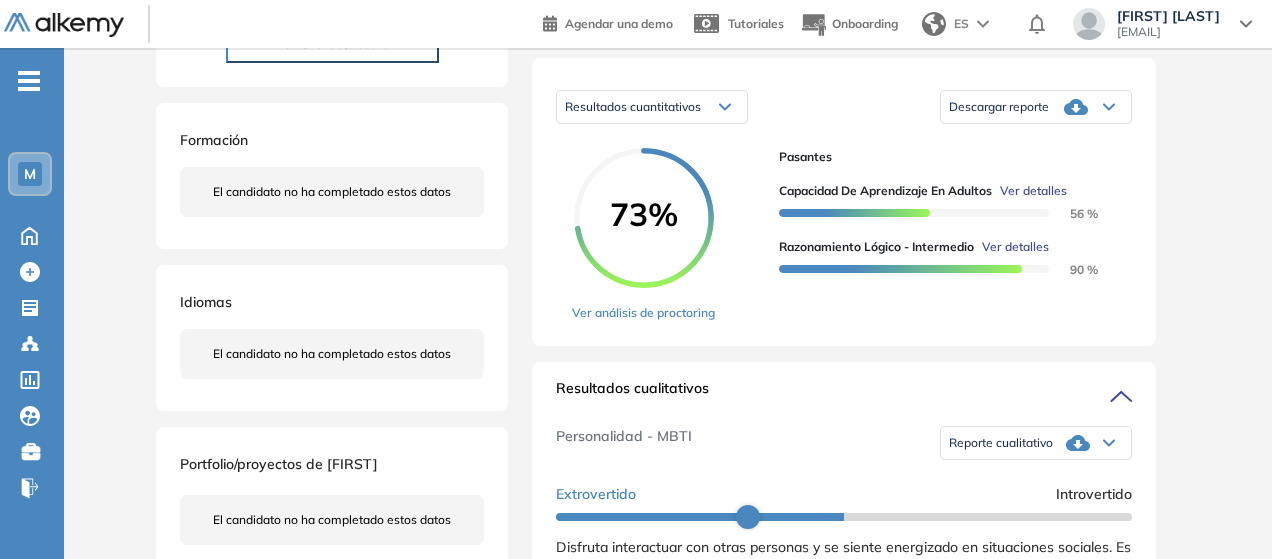 click on "Descargar reporte" at bounding box center (999, 107) 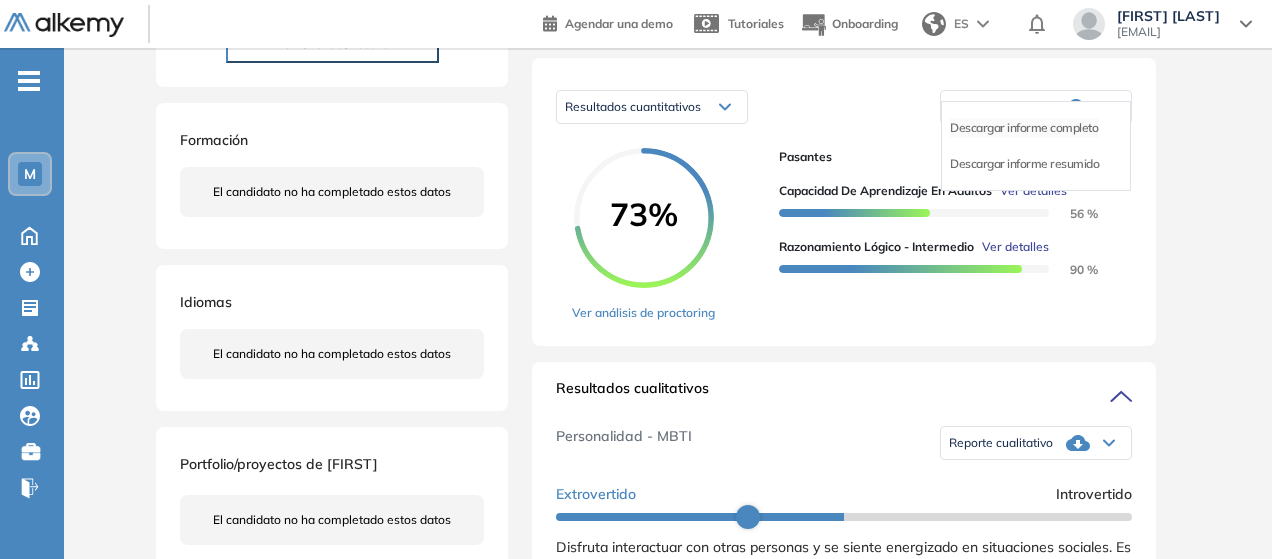 click on "Descargar informe completo" at bounding box center [1024, 128] 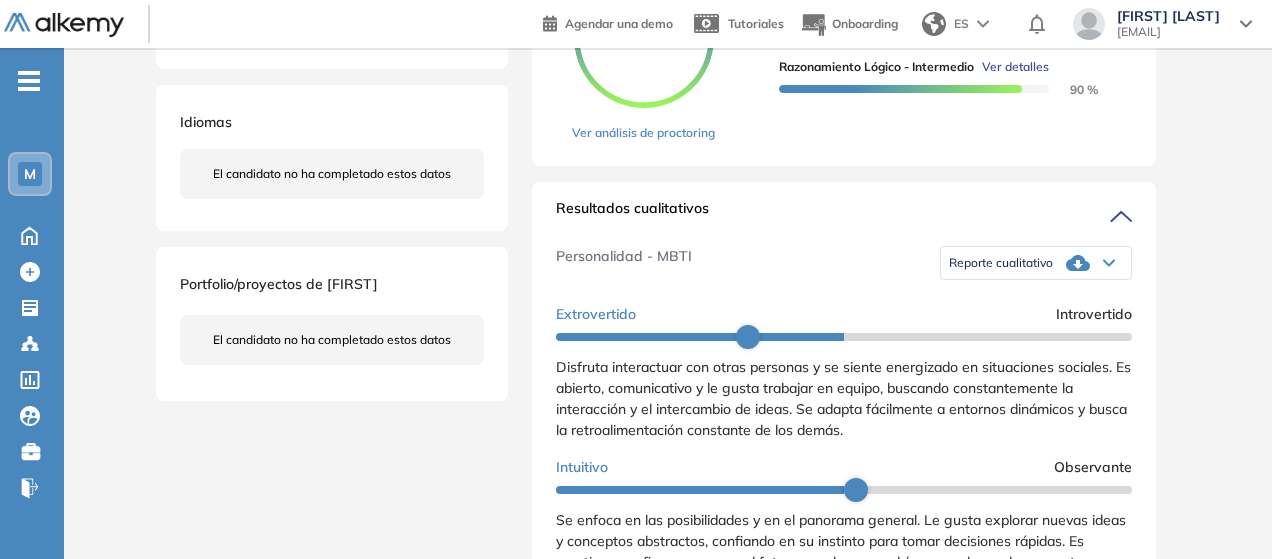 scroll, scrollTop: 500, scrollLeft: 0, axis: vertical 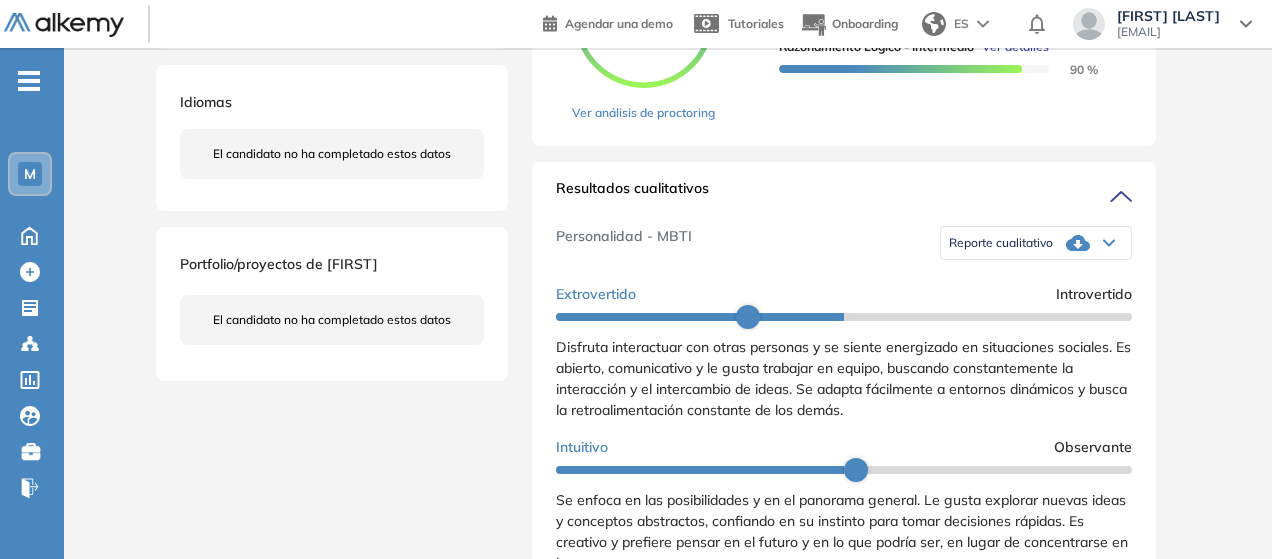 click on "Reporte cualitativo" at bounding box center [1036, 243] 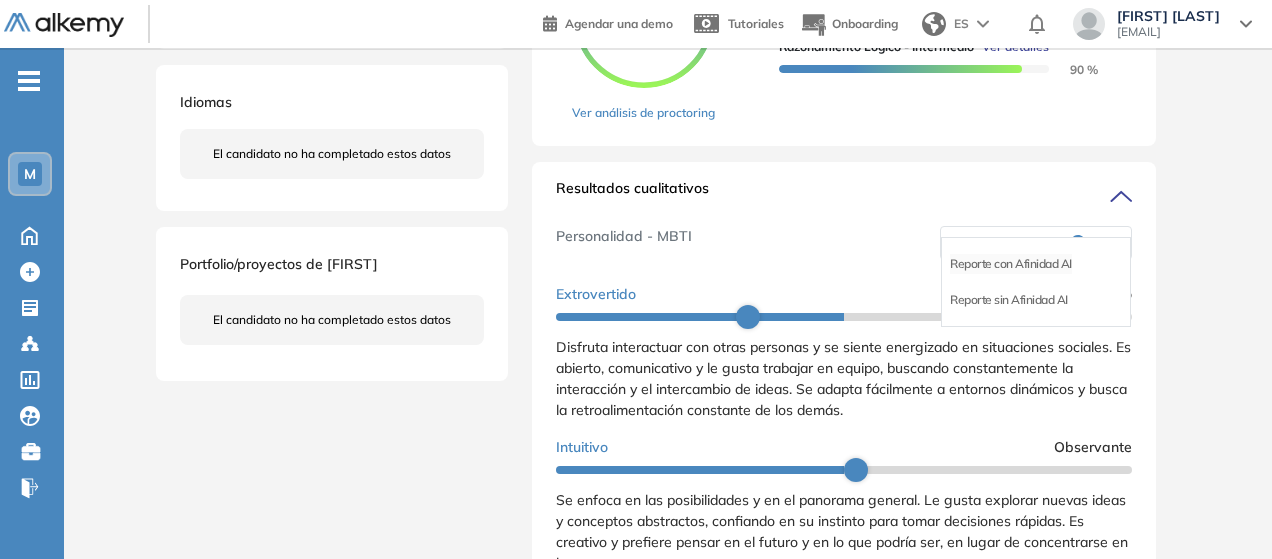 click on "Reporte con Afinidad AI" at bounding box center [1011, 264] 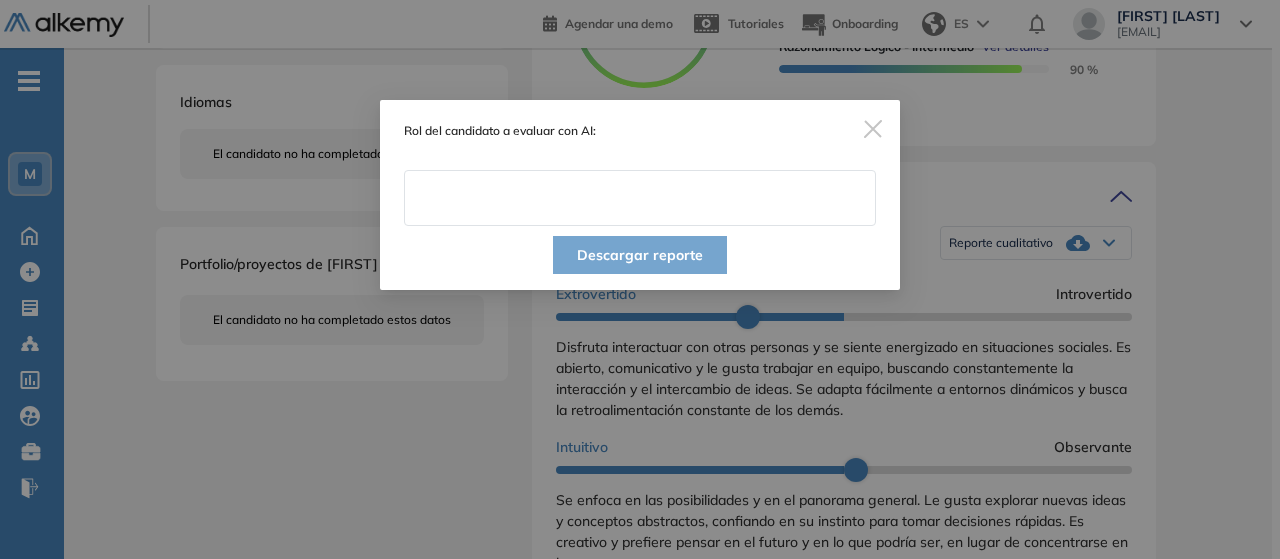 click at bounding box center (640, 198) 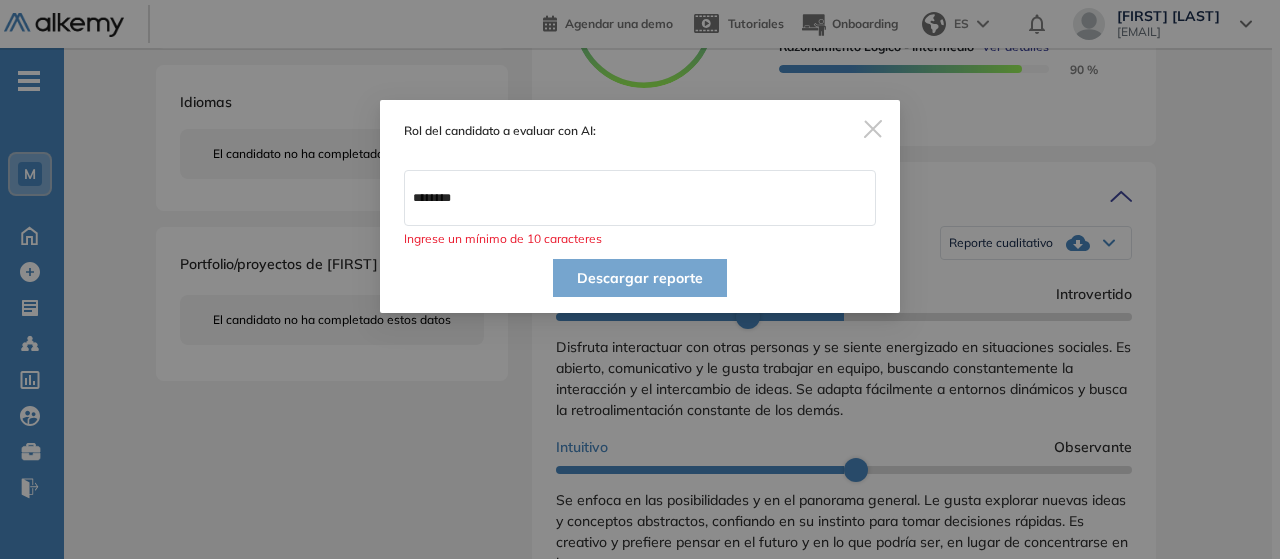 click on "********" at bounding box center (640, 198) 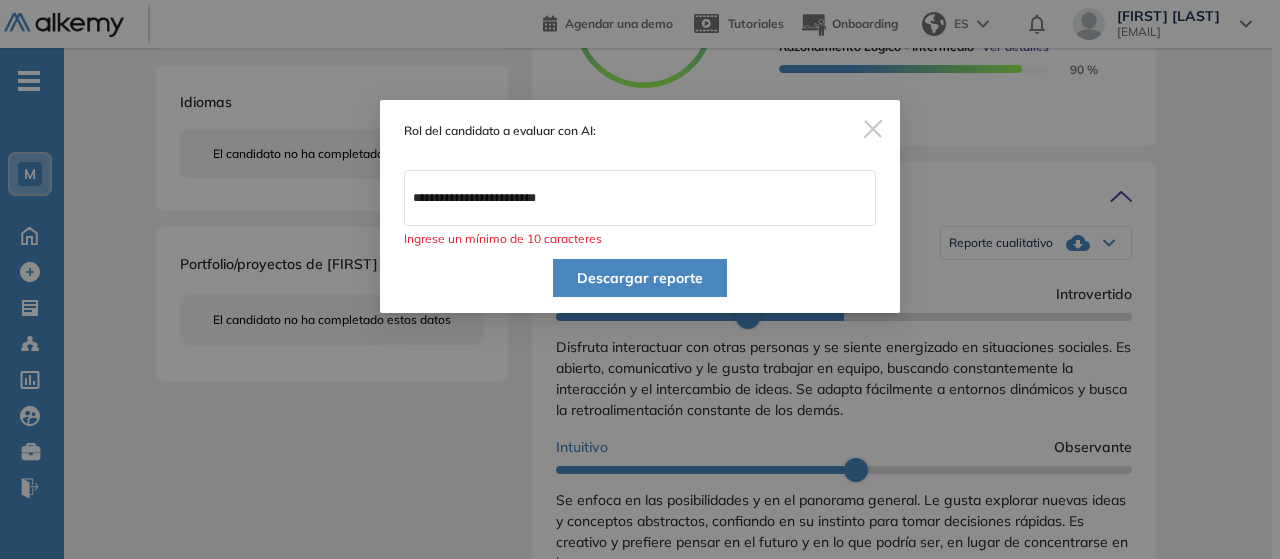 type on "*******" 